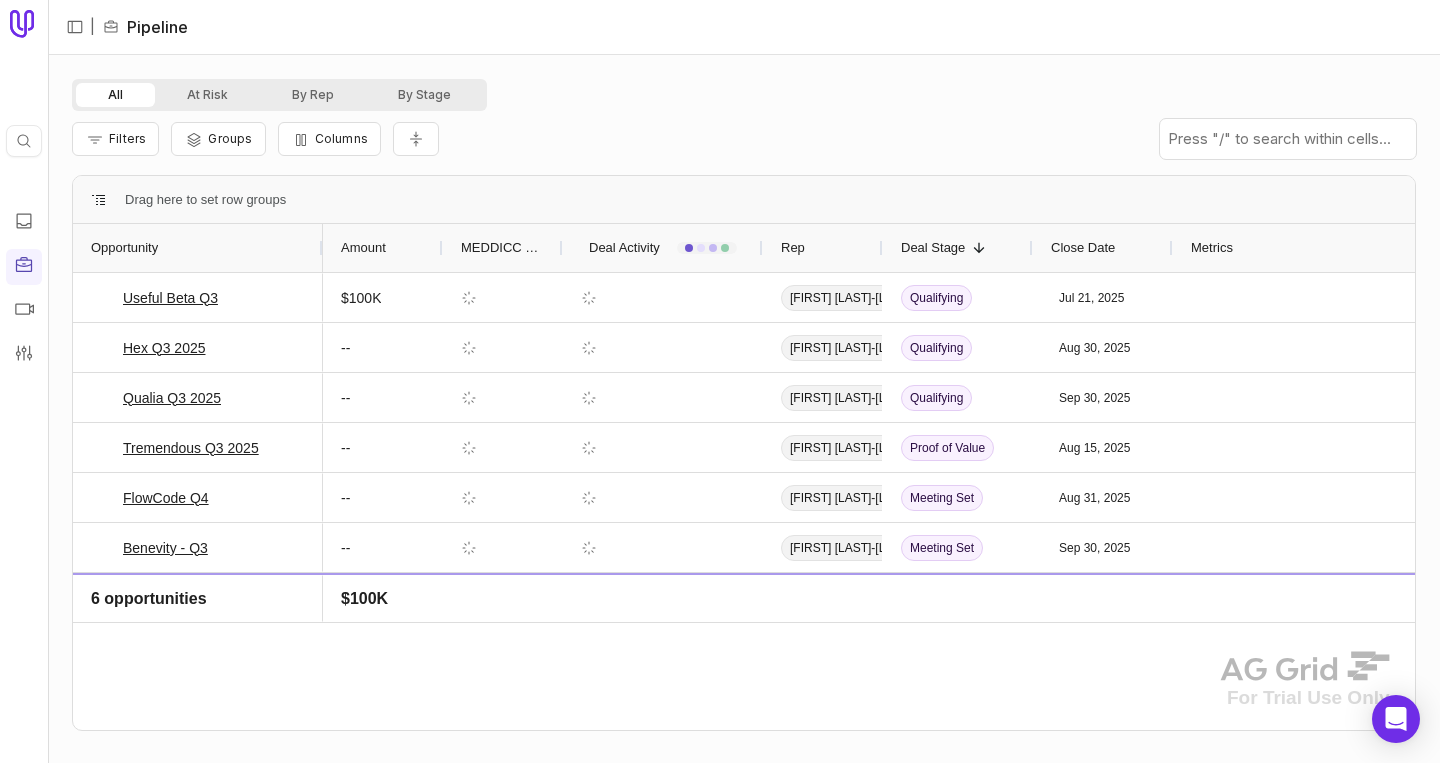 scroll, scrollTop: 0, scrollLeft: 0, axis: both 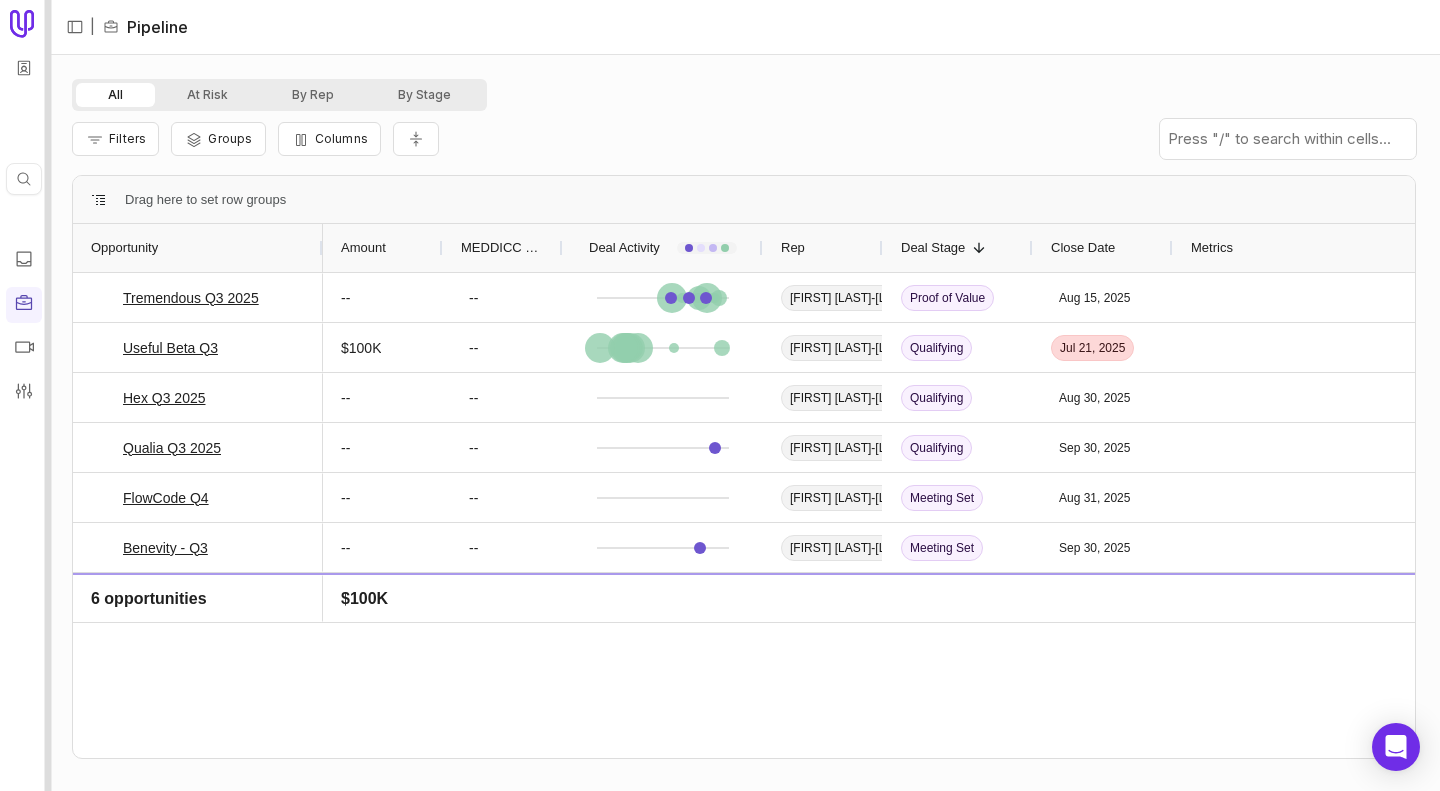 click at bounding box center (48, 395) 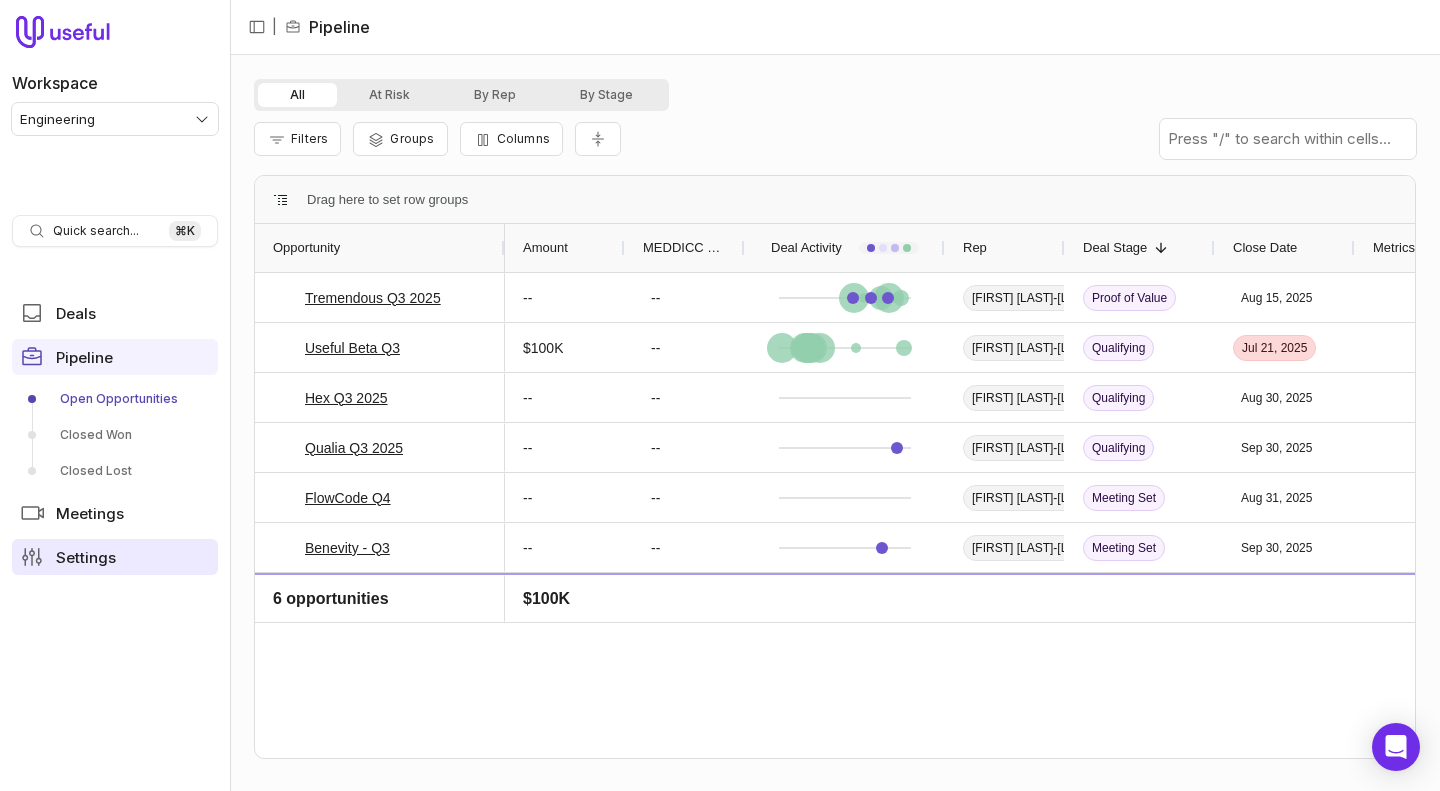 click on "Settings" at bounding box center (115, 557) 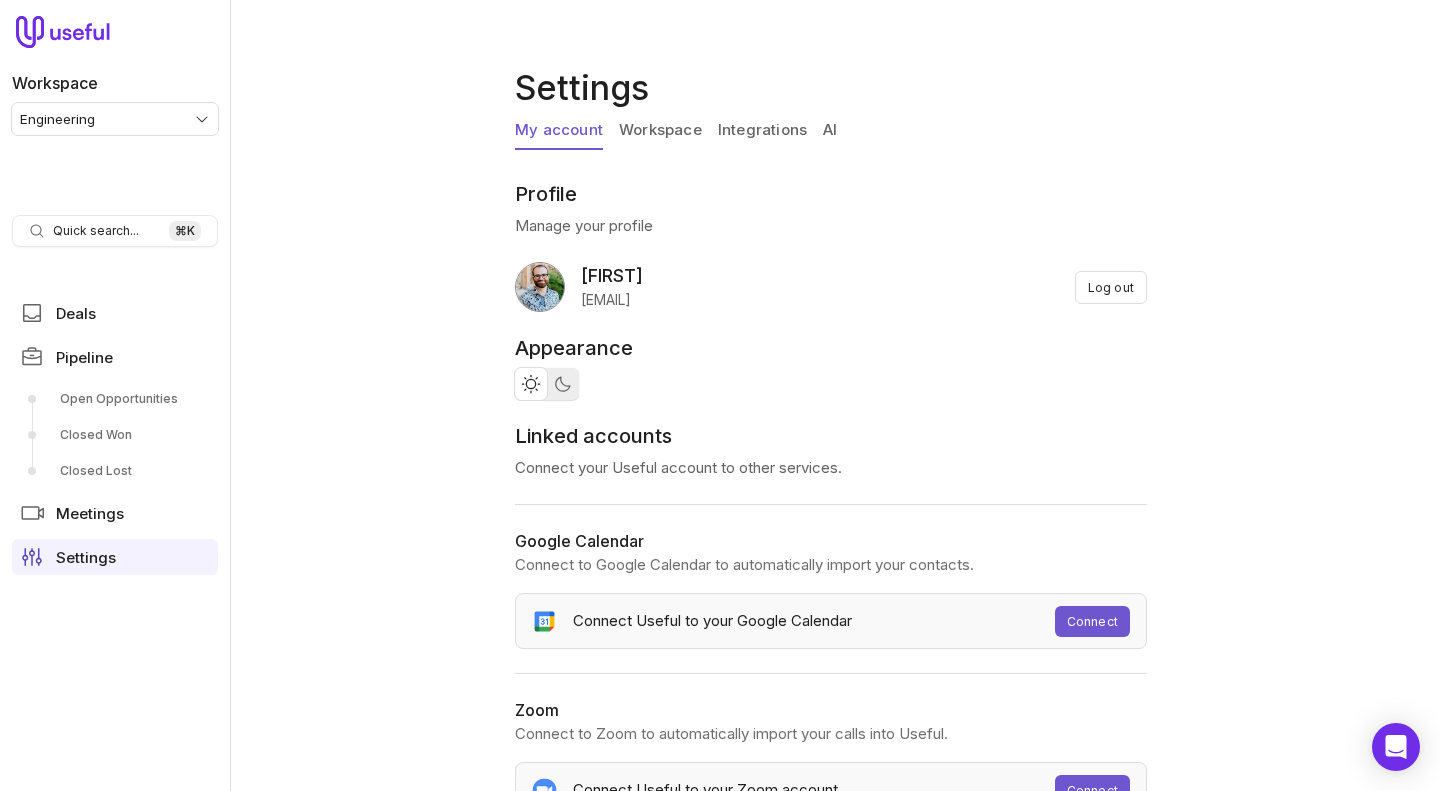 click on "Workspace" at bounding box center (660, 131) 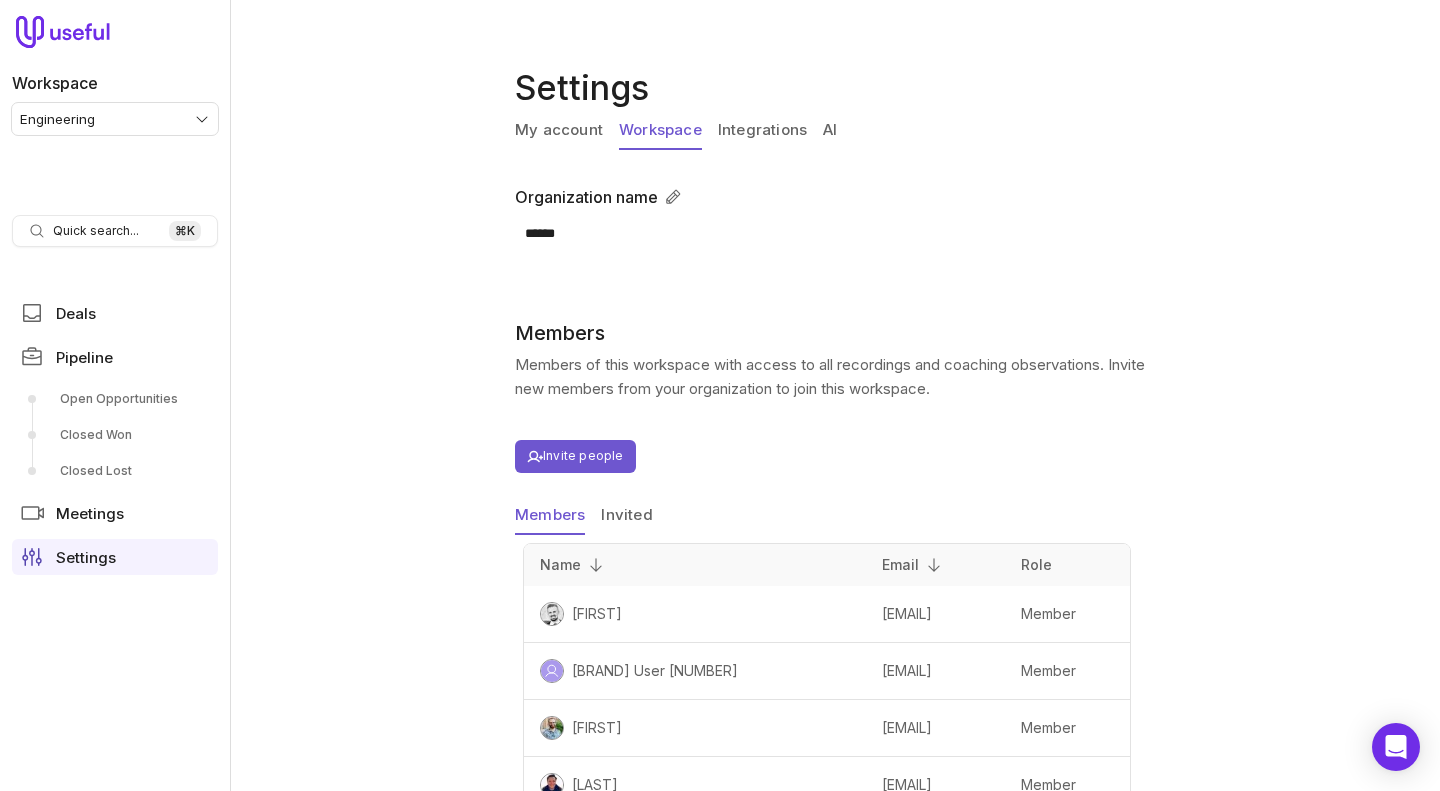 click on "Integrations" at bounding box center (762, 131) 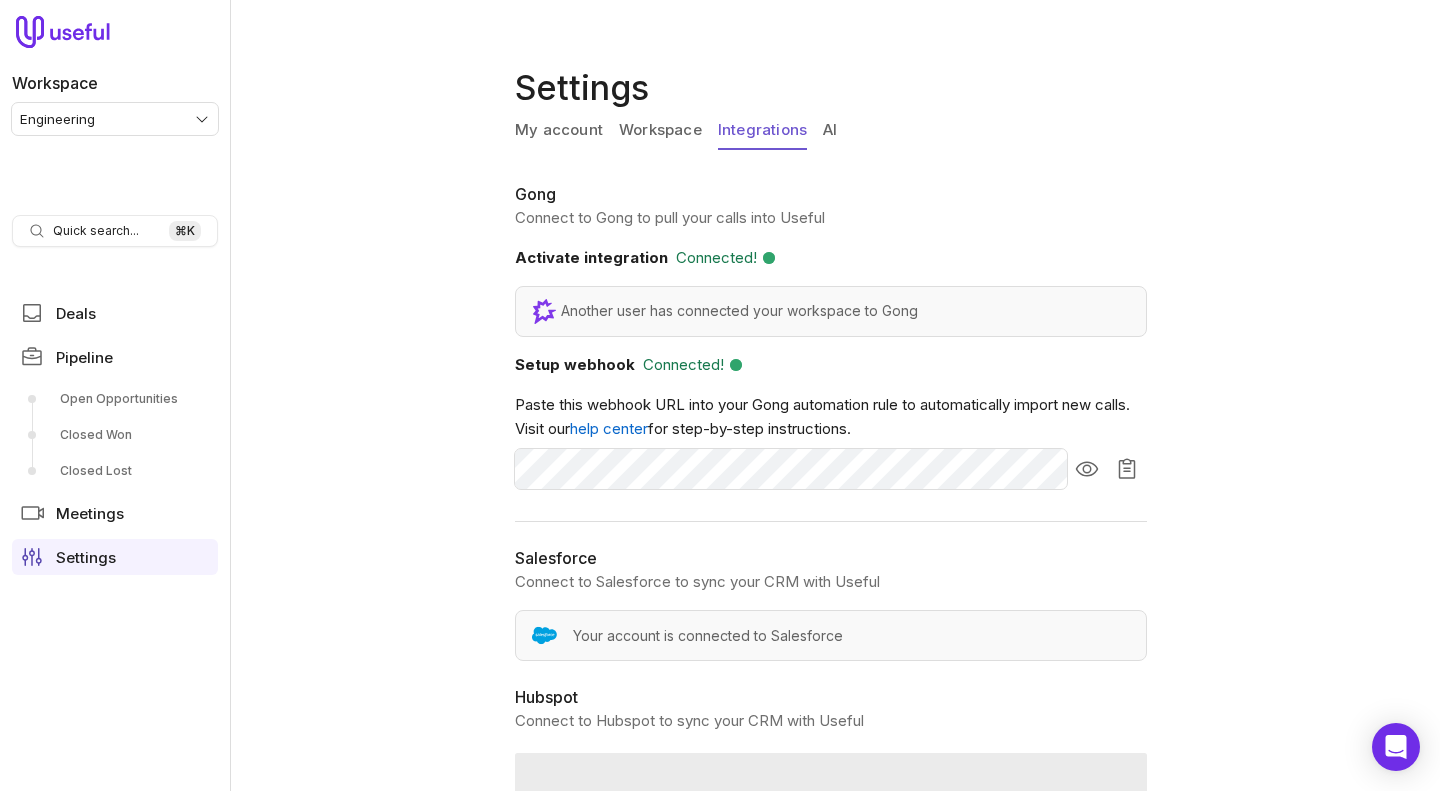click on "My account Workspace Integrations AI" at bounding box center [835, 135] 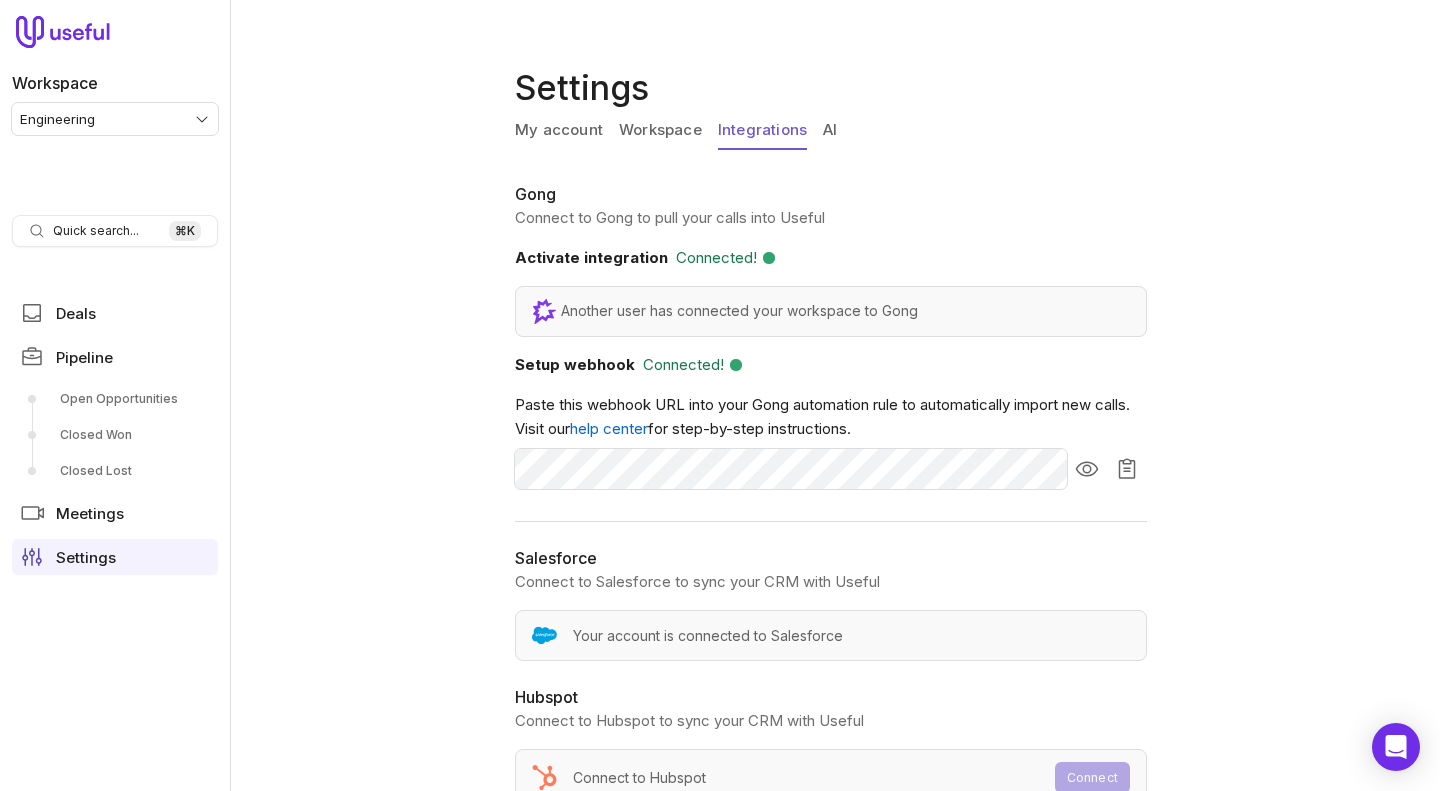click on "AI" at bounding box center (830, 131) 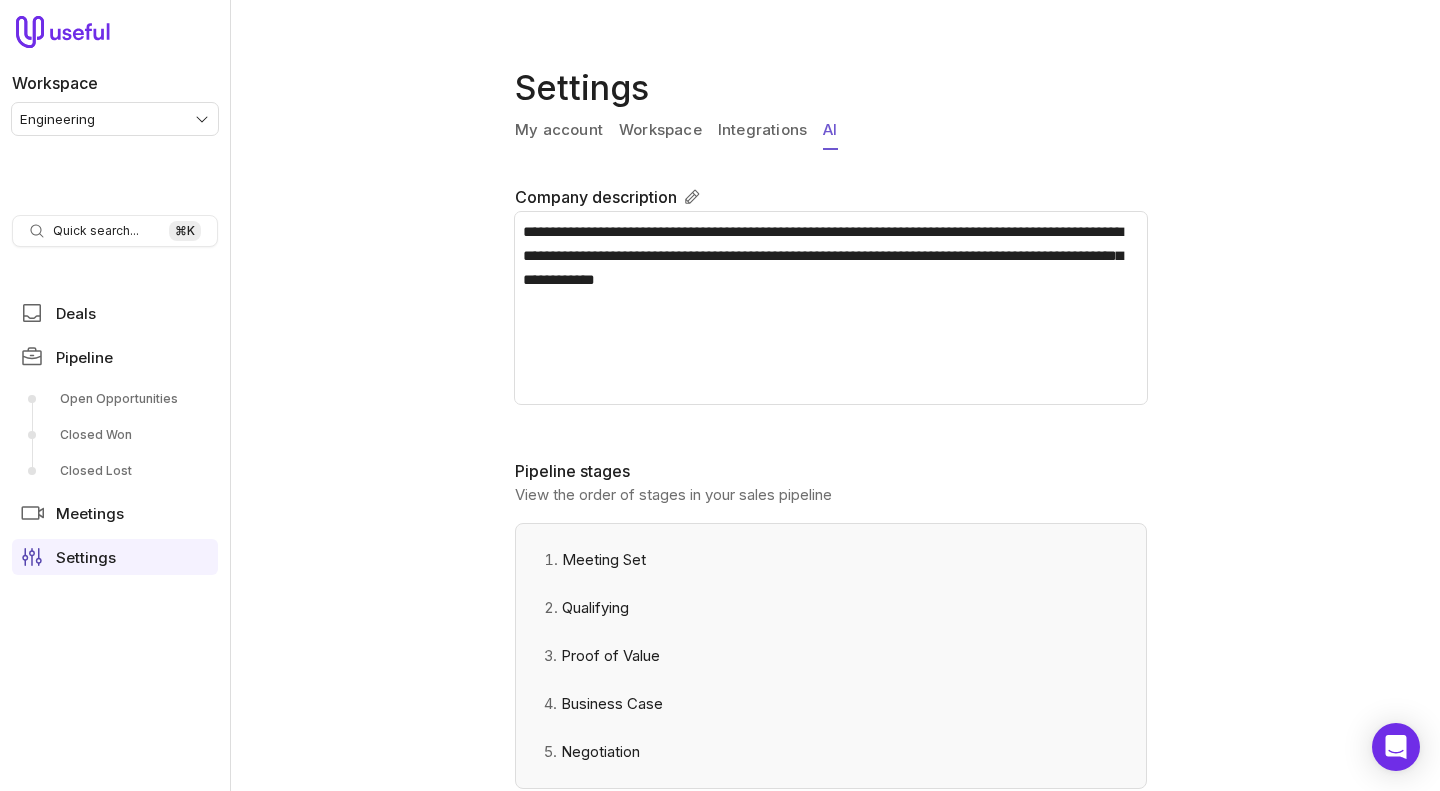 click on "My account" at bounding box center [559, 131] 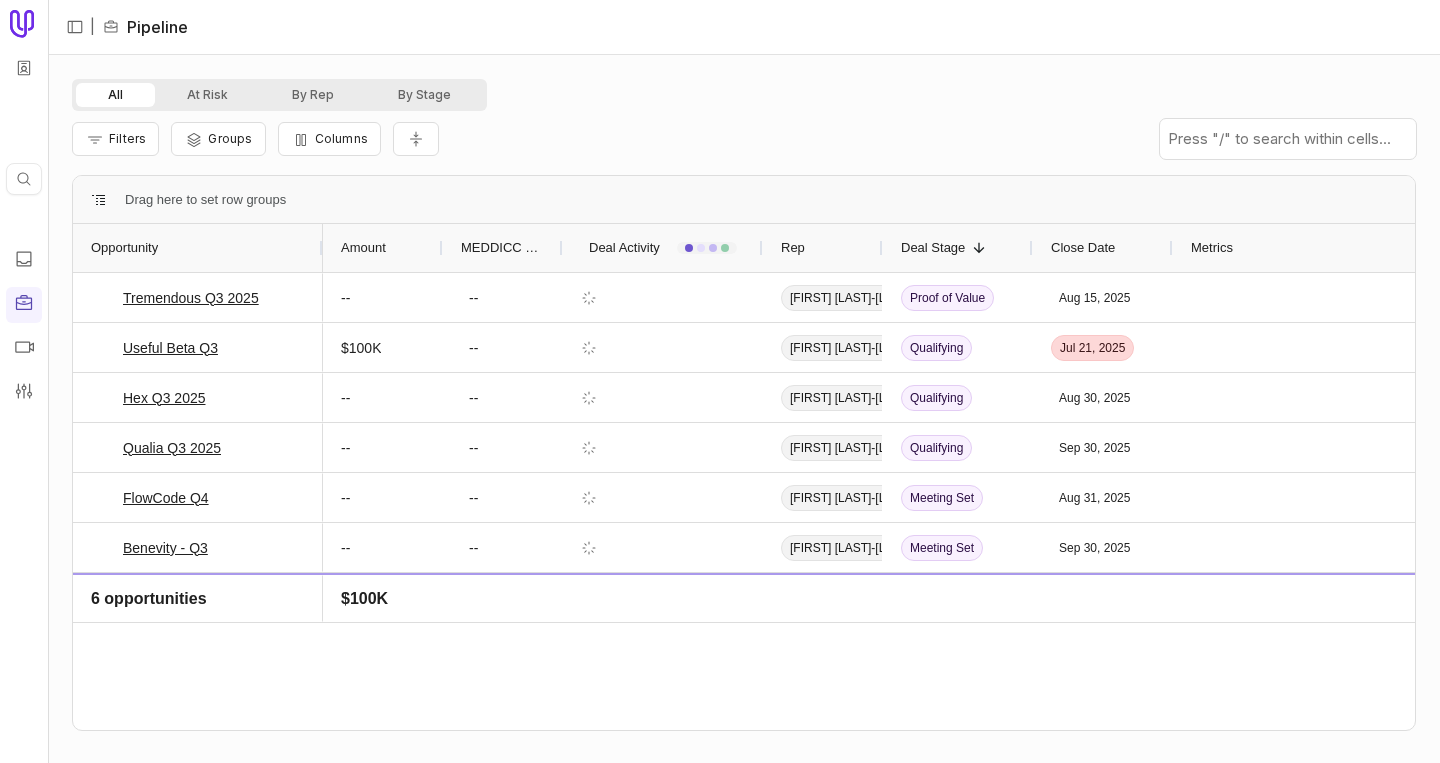 scroll, scrollTop: 0, scrollLeft: 0, axis: both 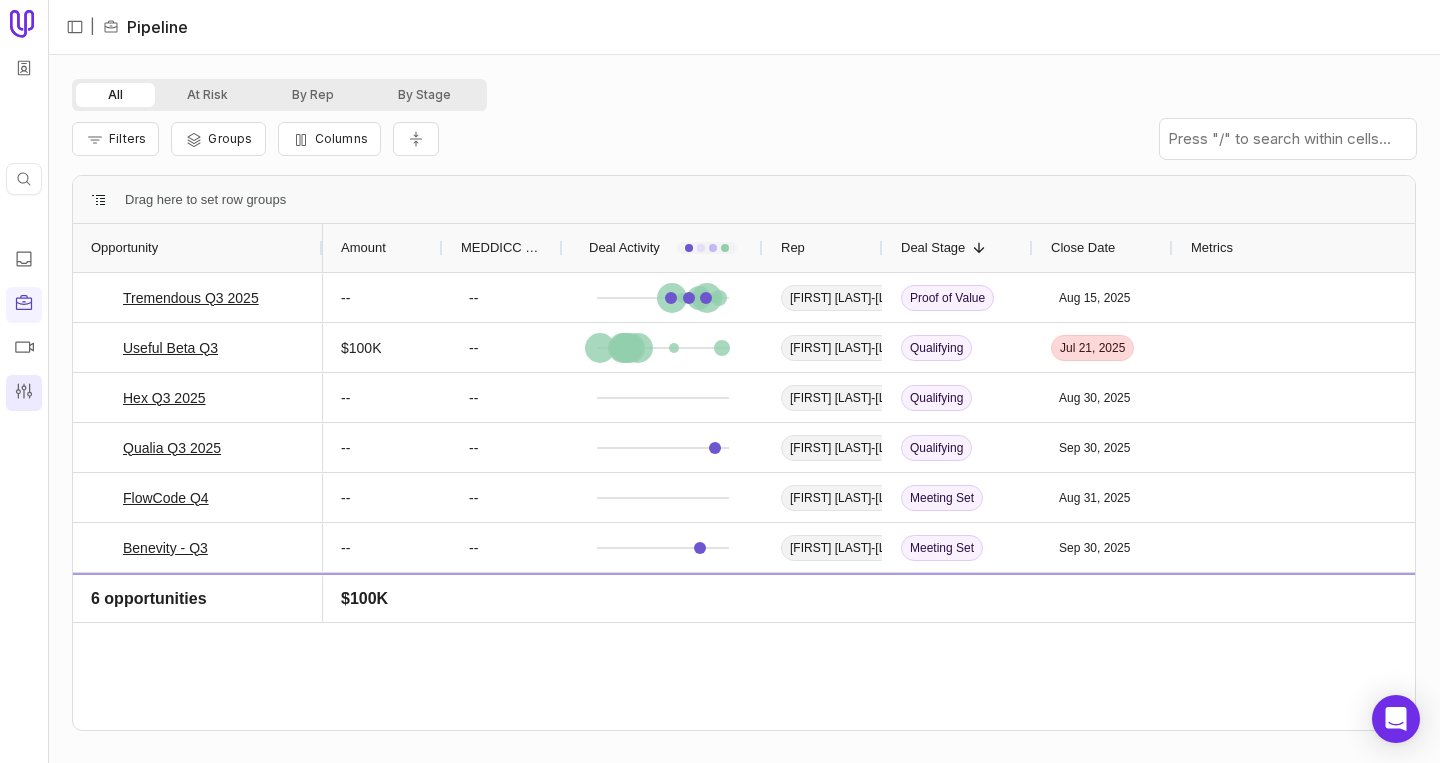 click 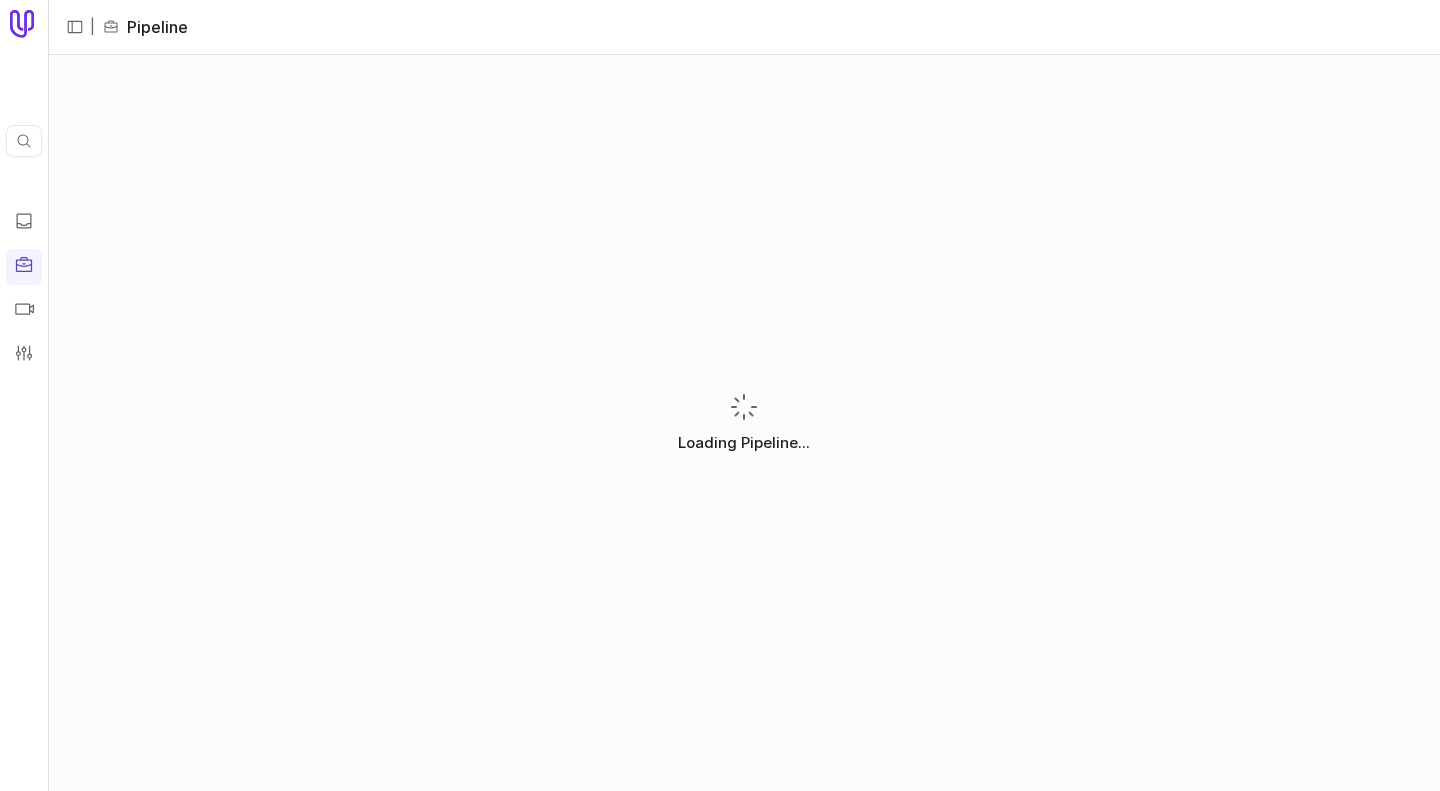 scroll, scrollTop: 0, scrollLeft: 0, axis: both 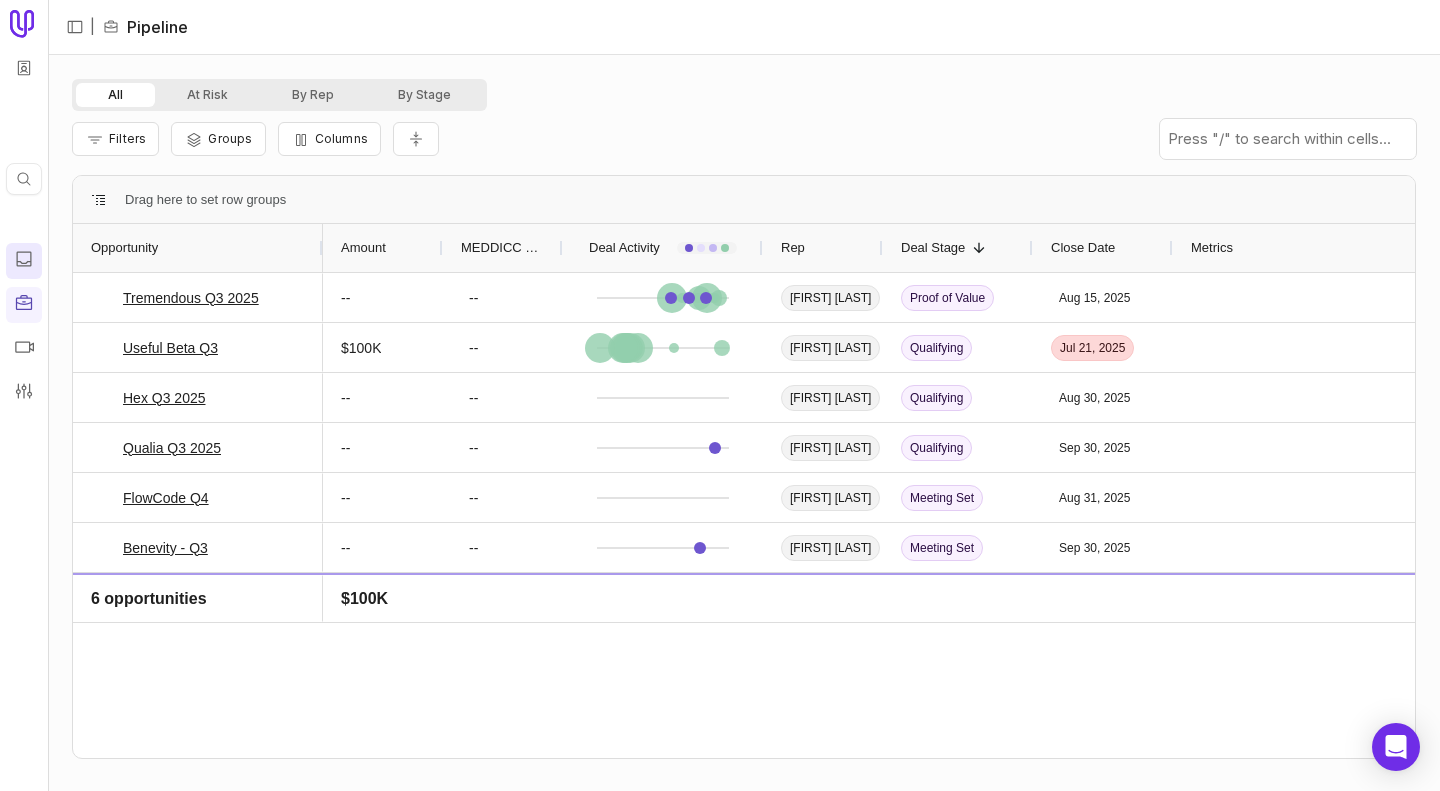 click 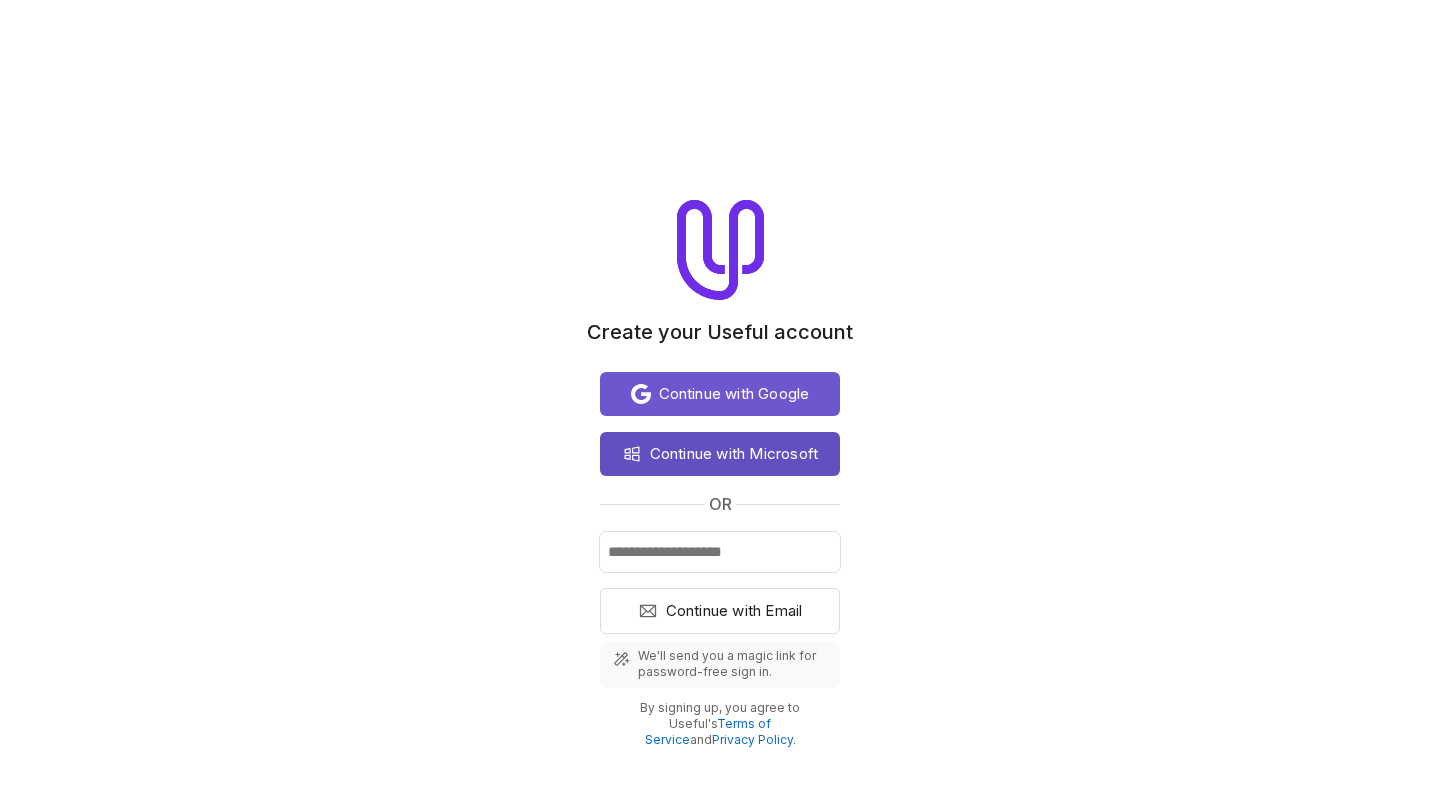 scroll, scrollTop: 0, scrollLeft: 0, axis: both 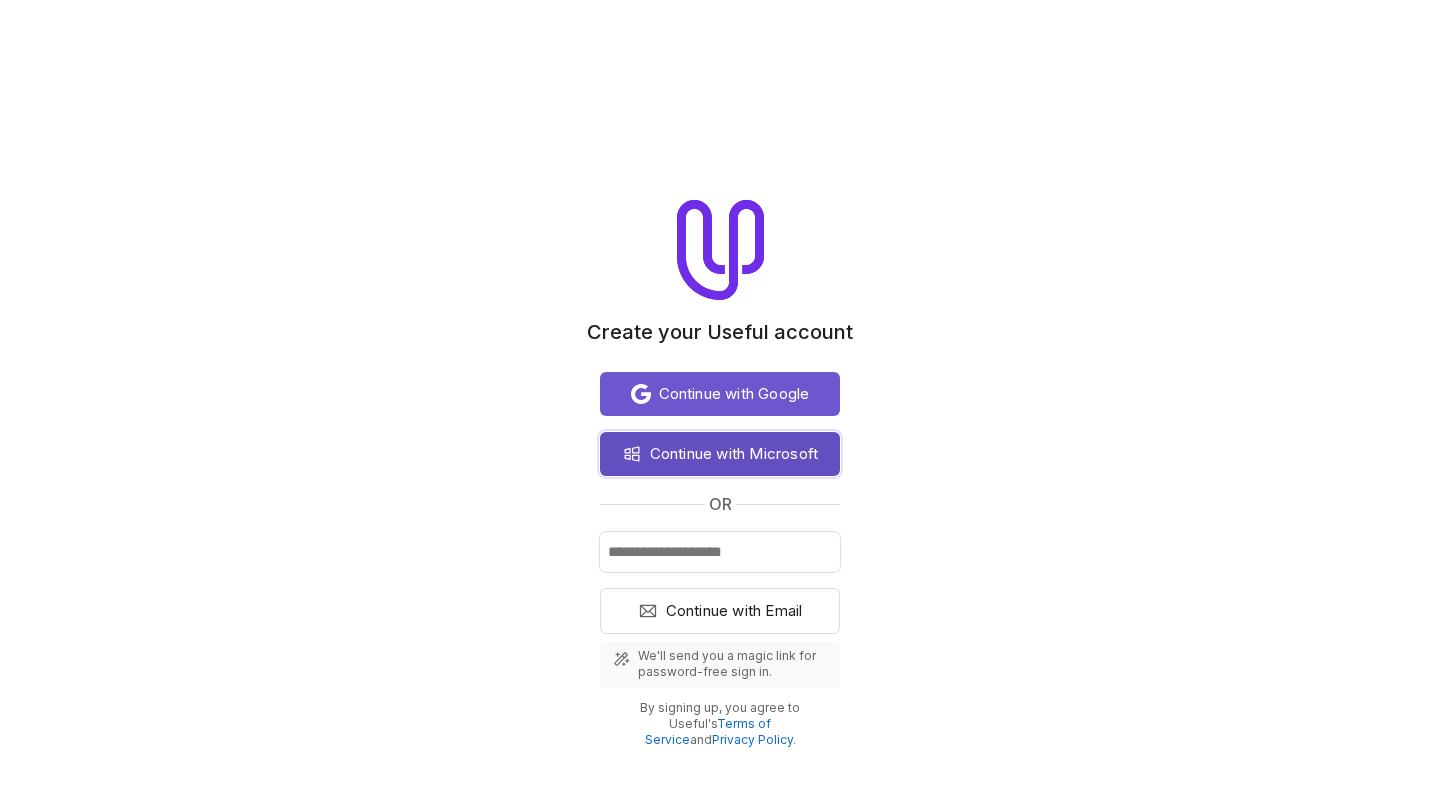 click on "Continue with Microsoft" at bounding box center [734, 454] 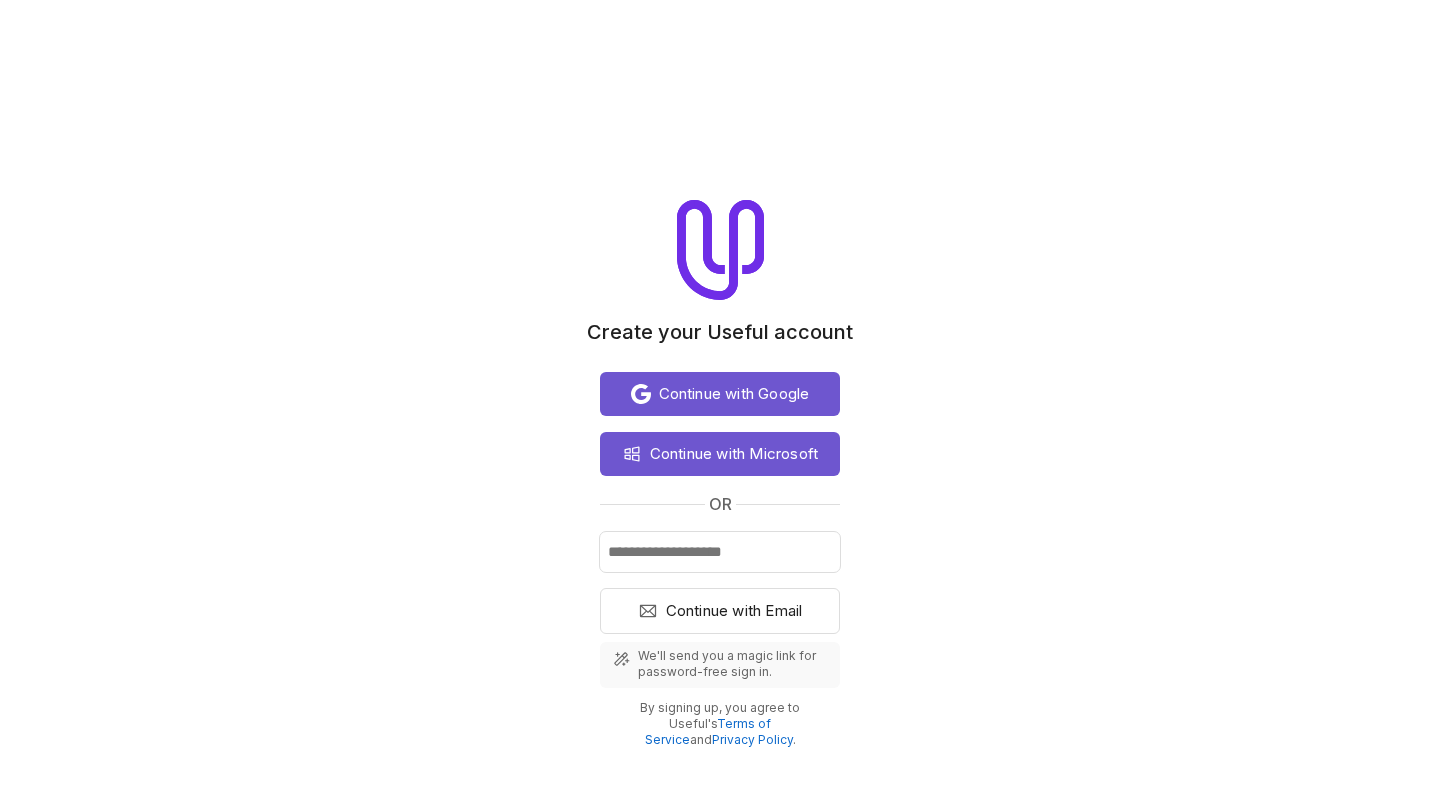 scroll, scrollTop: 0, scrollLeft: 0, axis: both 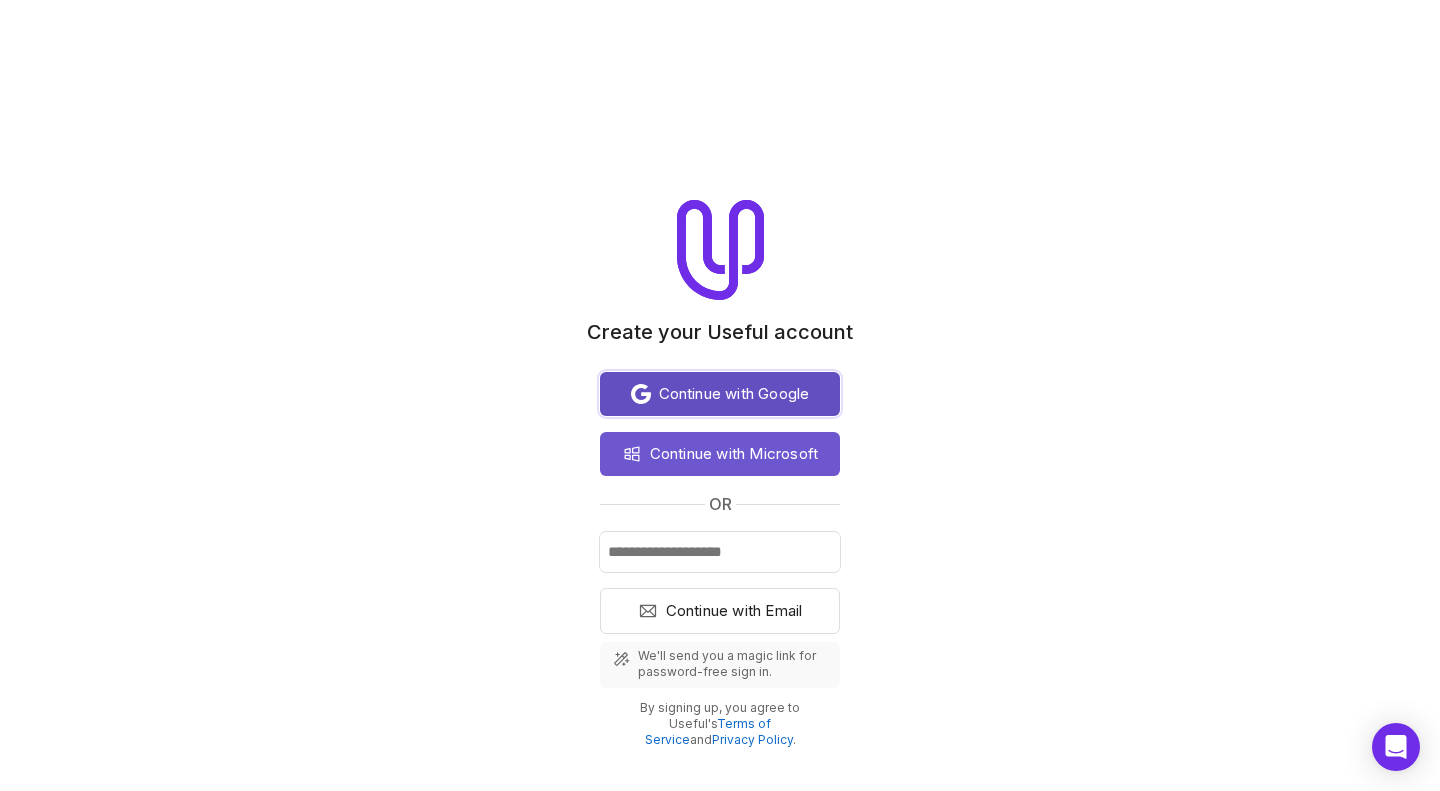 click on "Continue with Google" at bounding box center [734, 394] 